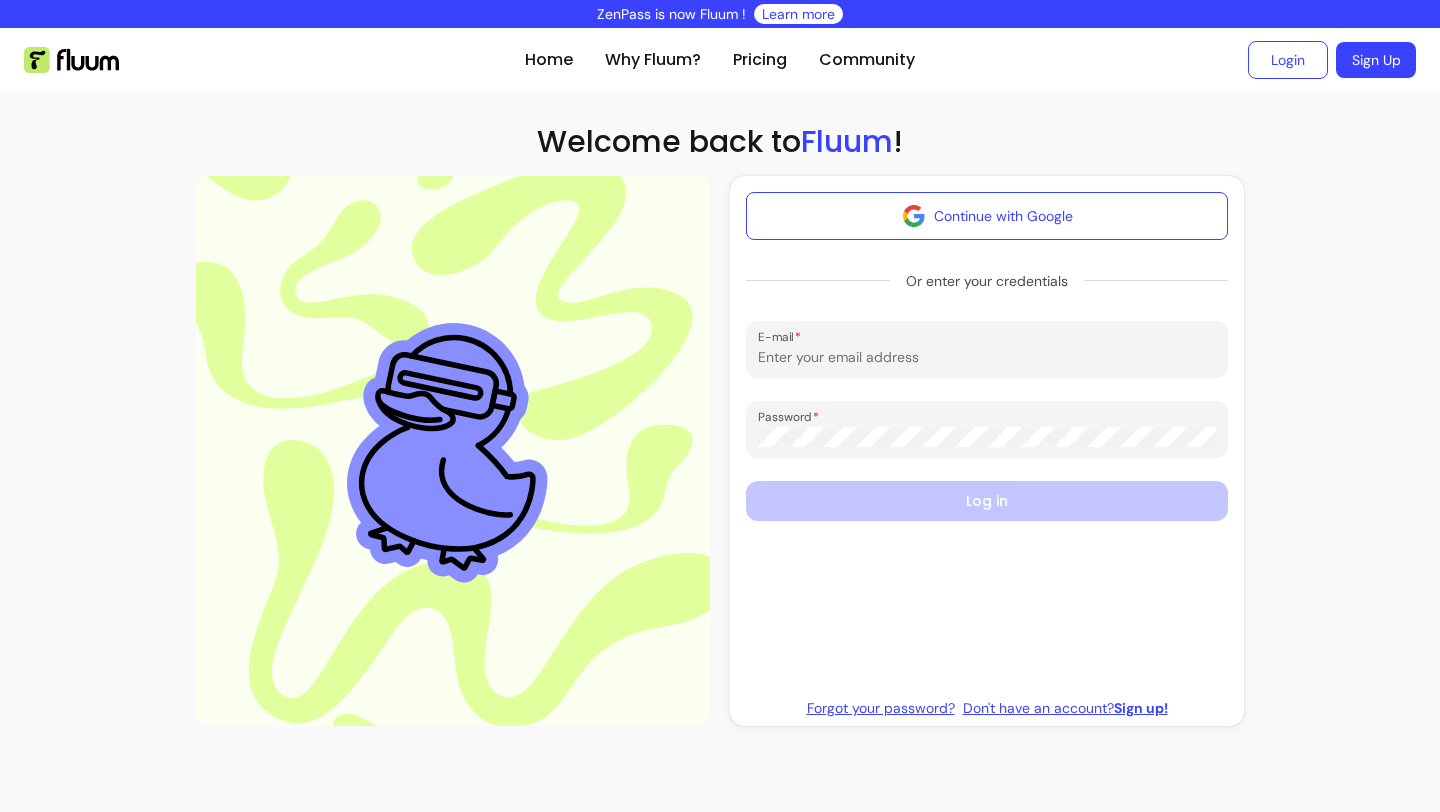 scroll, scrollTop: 0, scrollLeft: 0, axis: both 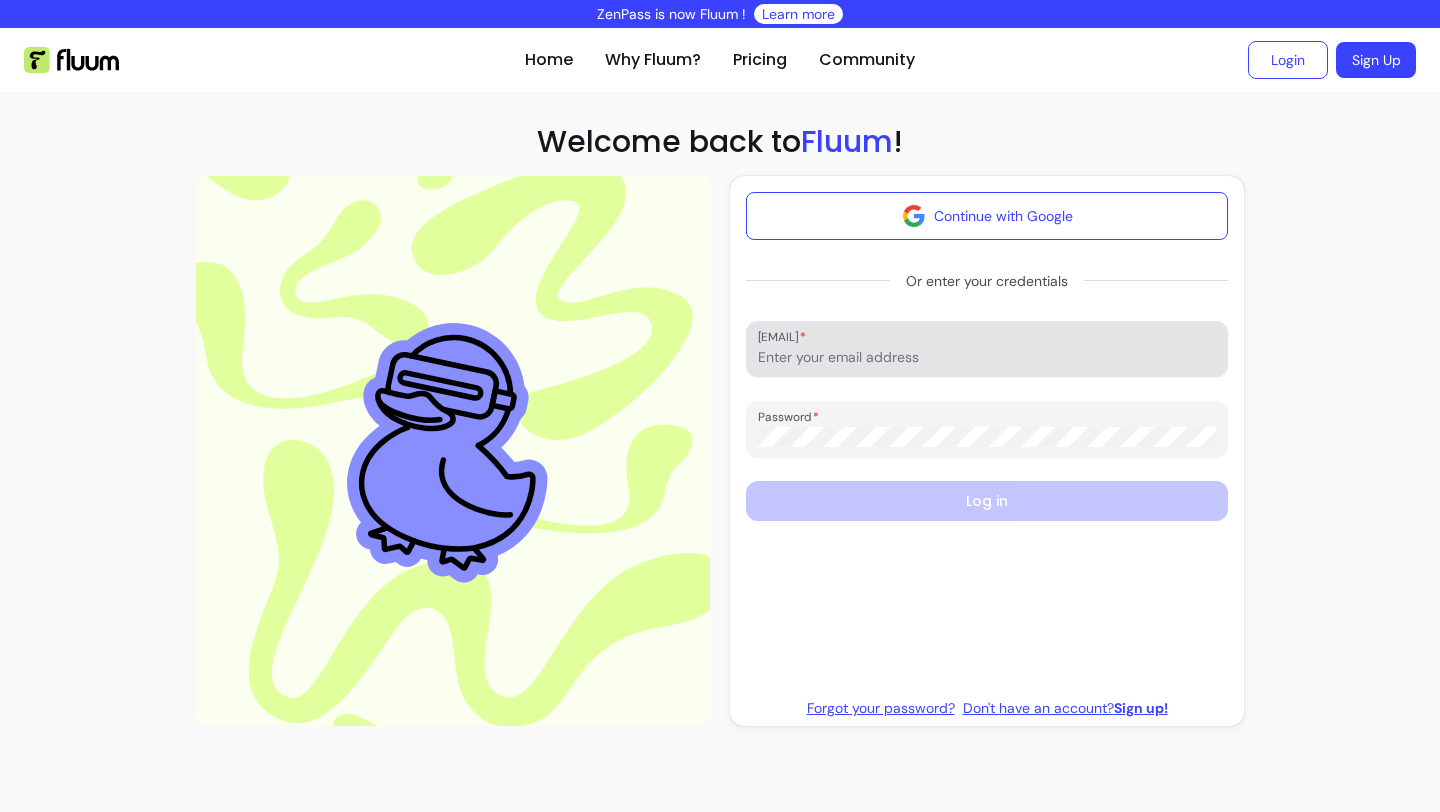 click at bounding box center [987, 349] 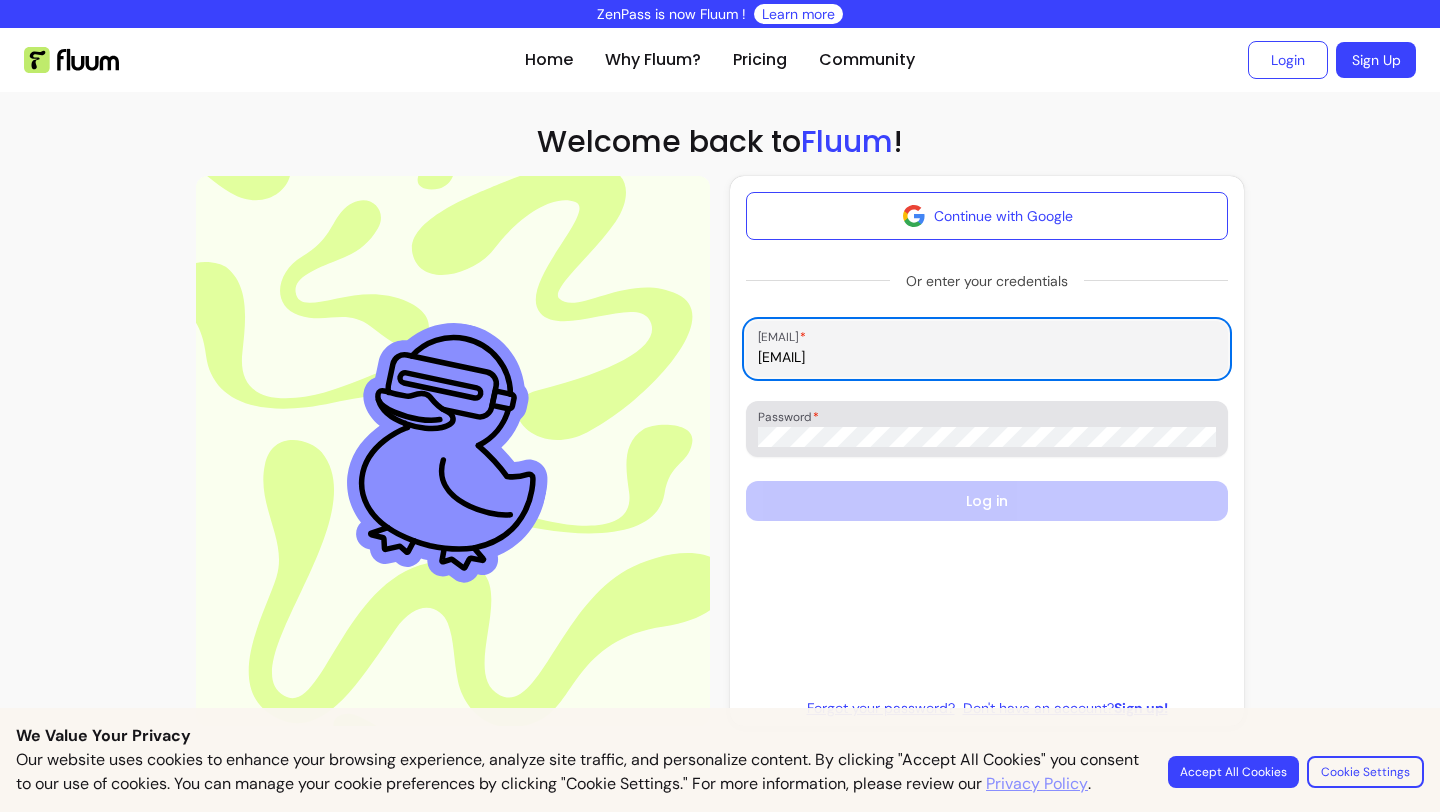 type on "ruth@renurture.co.uk" 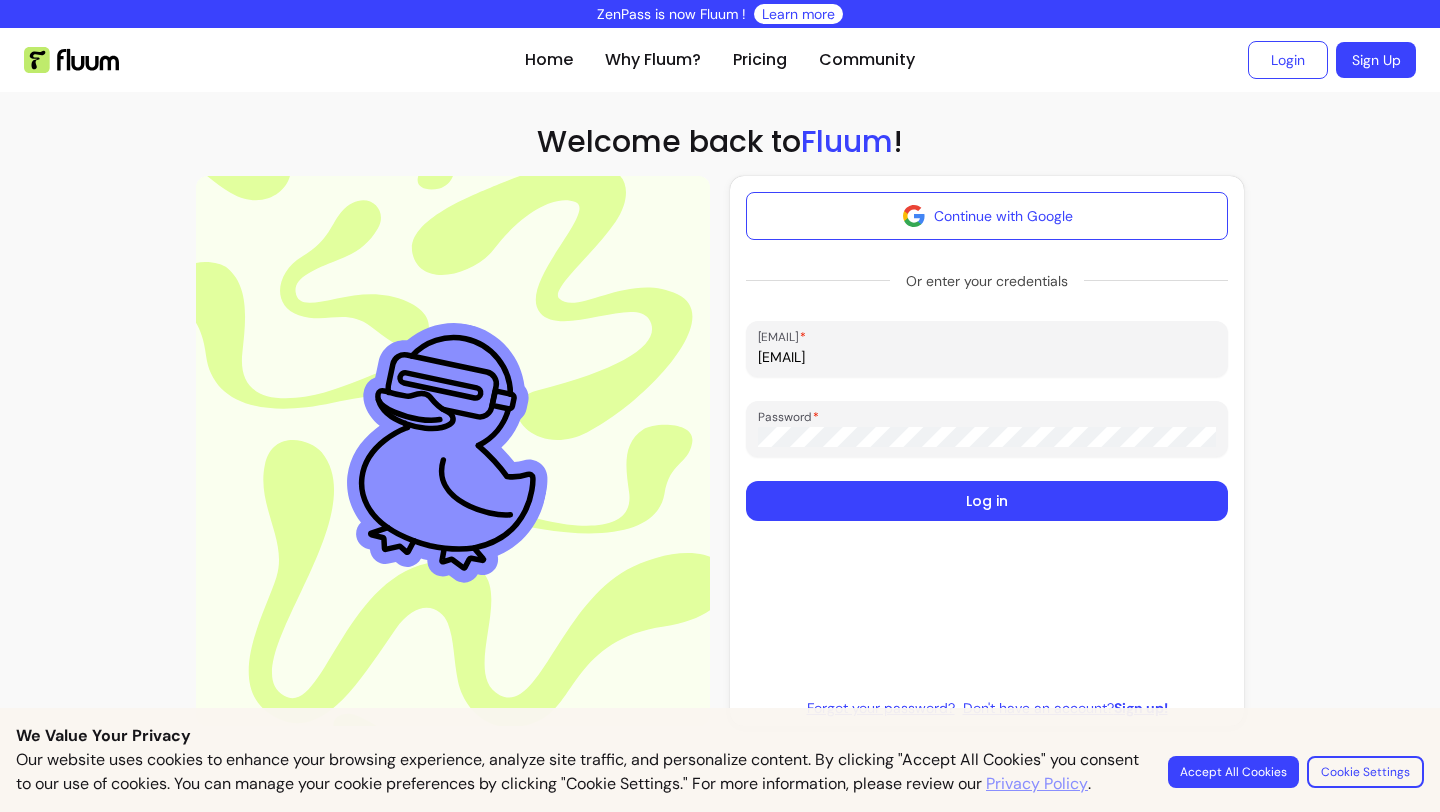 click on "Log in" at bounding box center [987, 501] 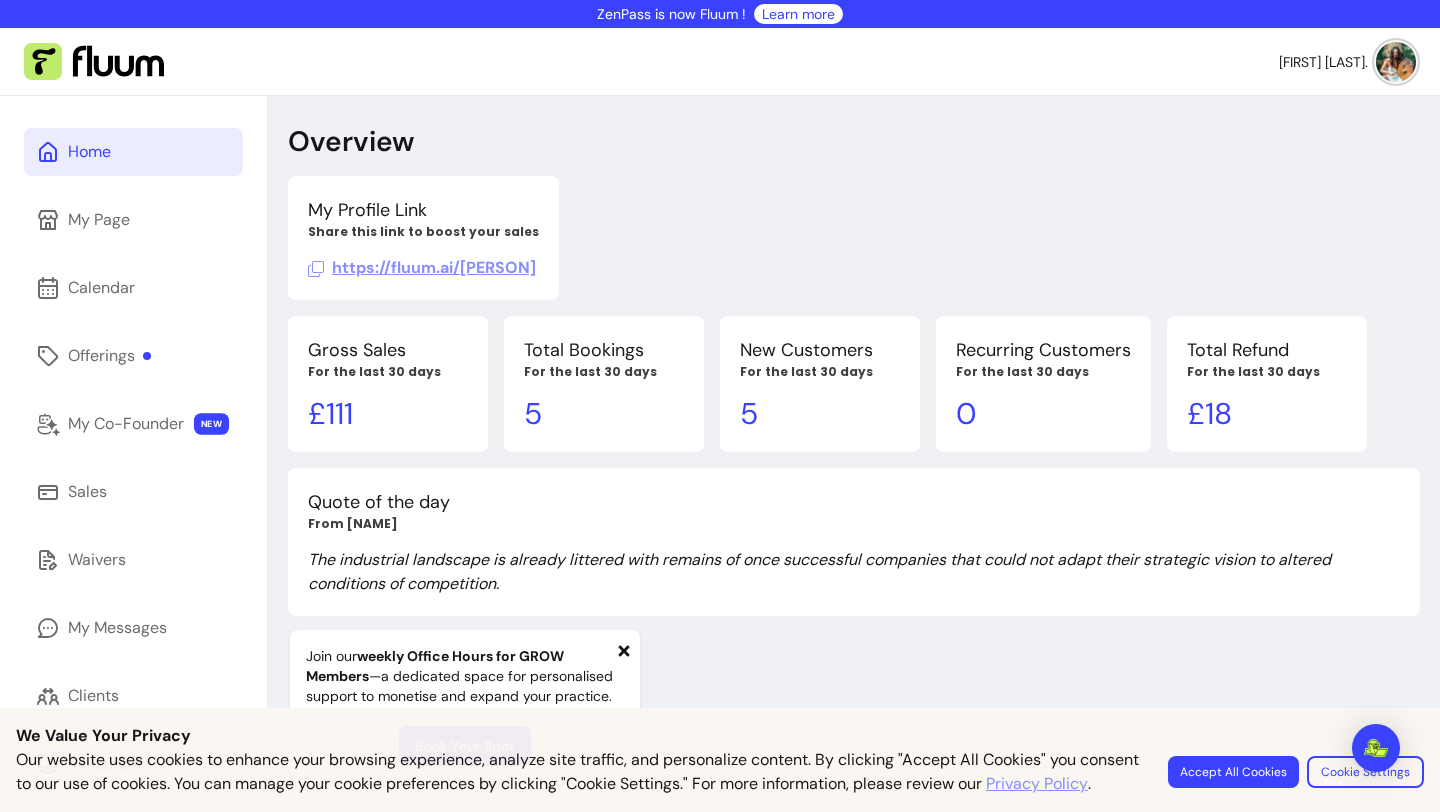 click on "My Profile Link Share this link to boost your sales https://fluum.ai/ruth-hoey" at bounding box center [854, 238] 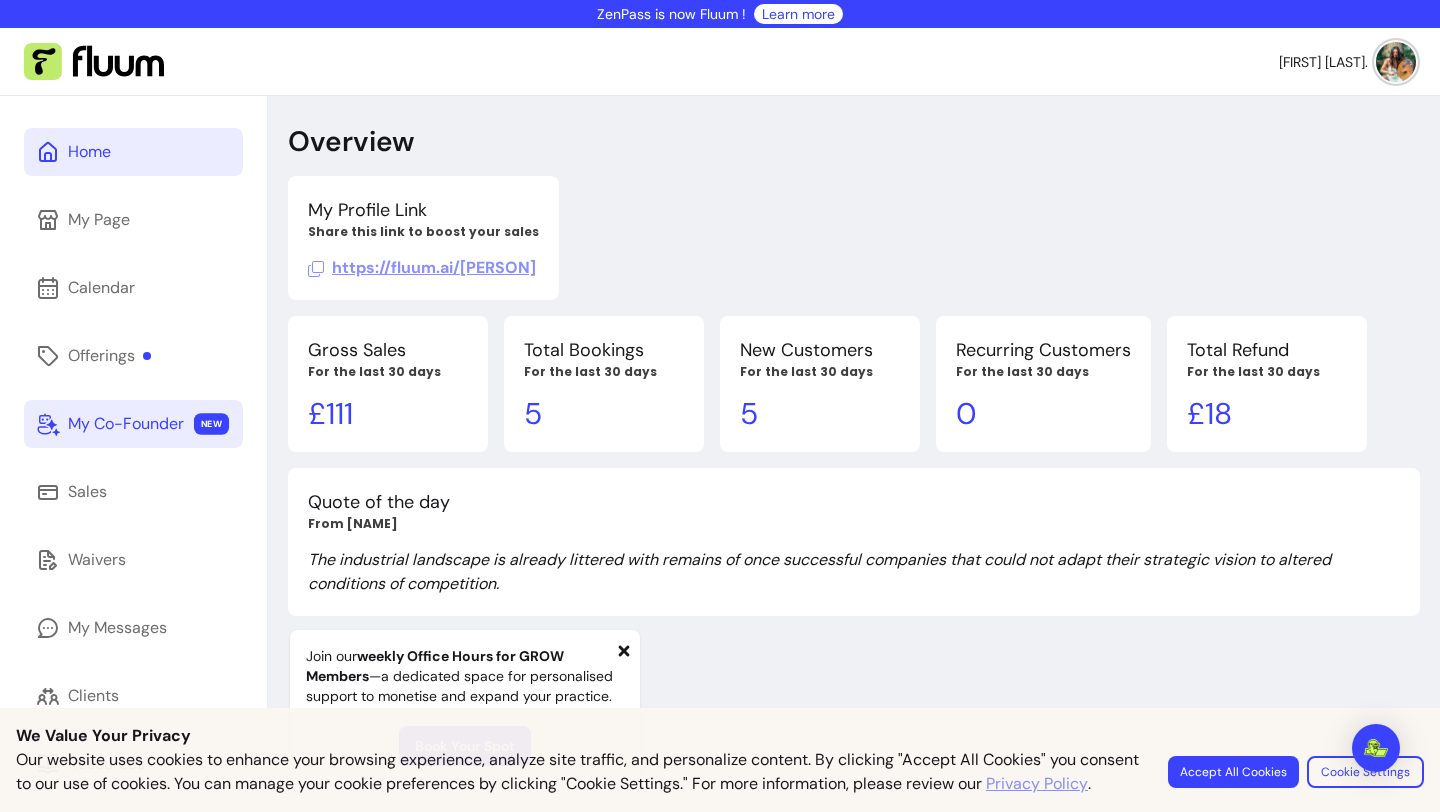 click on "My [CO-FOUNDER]" at bounding box center [126, 424] 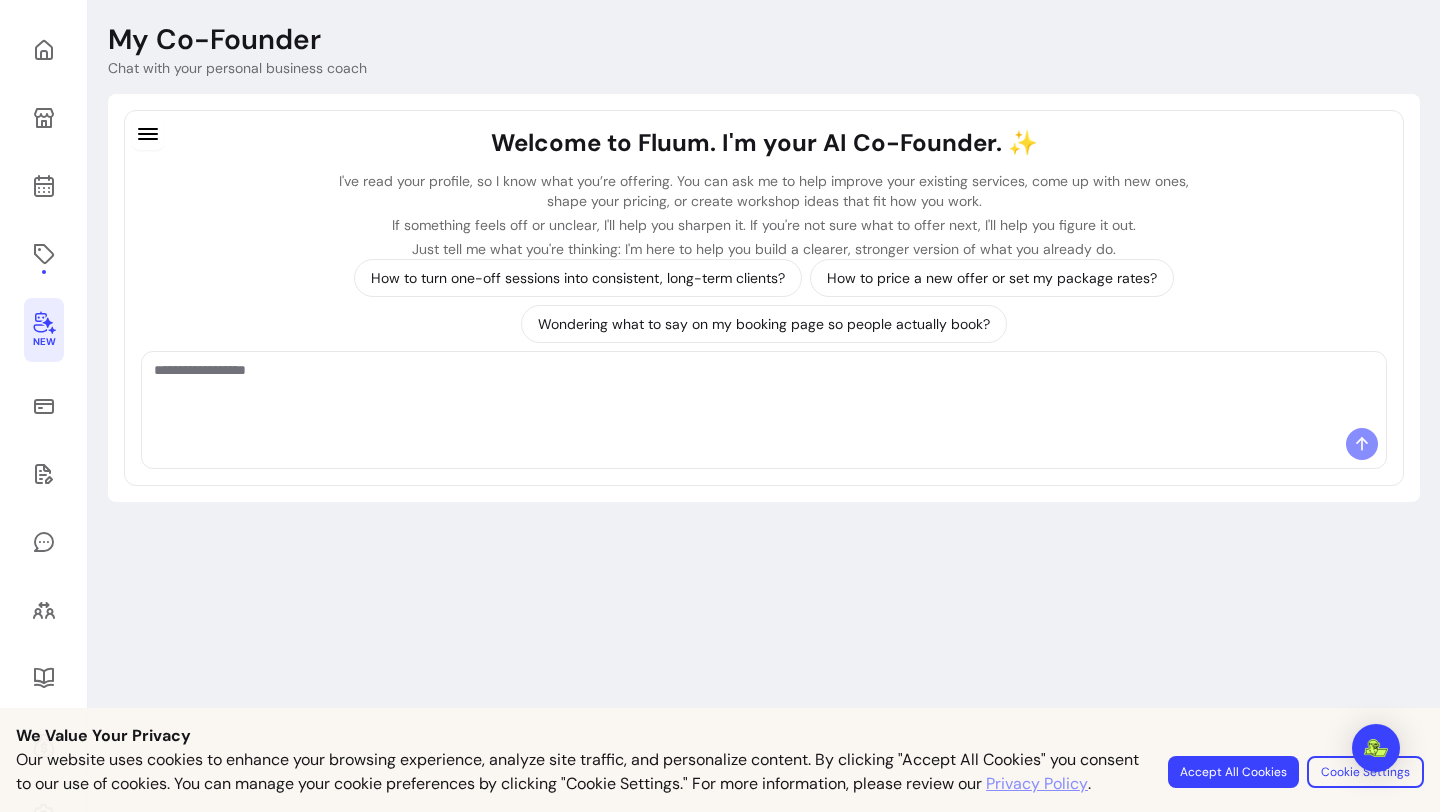 scroll, scrollTop: 160, scrollLeft: 0, axis: vertical 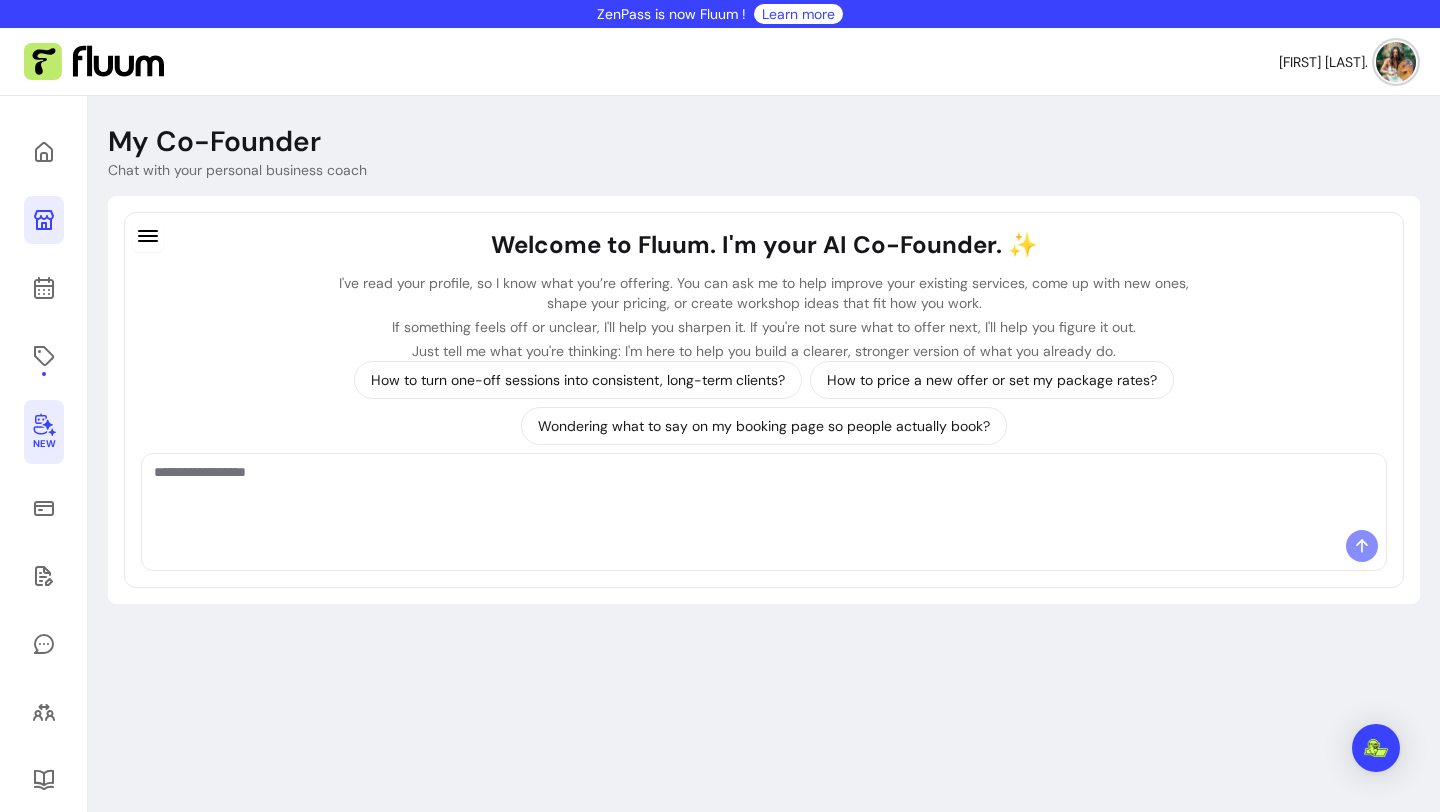 click at bounding box center [44, 220] 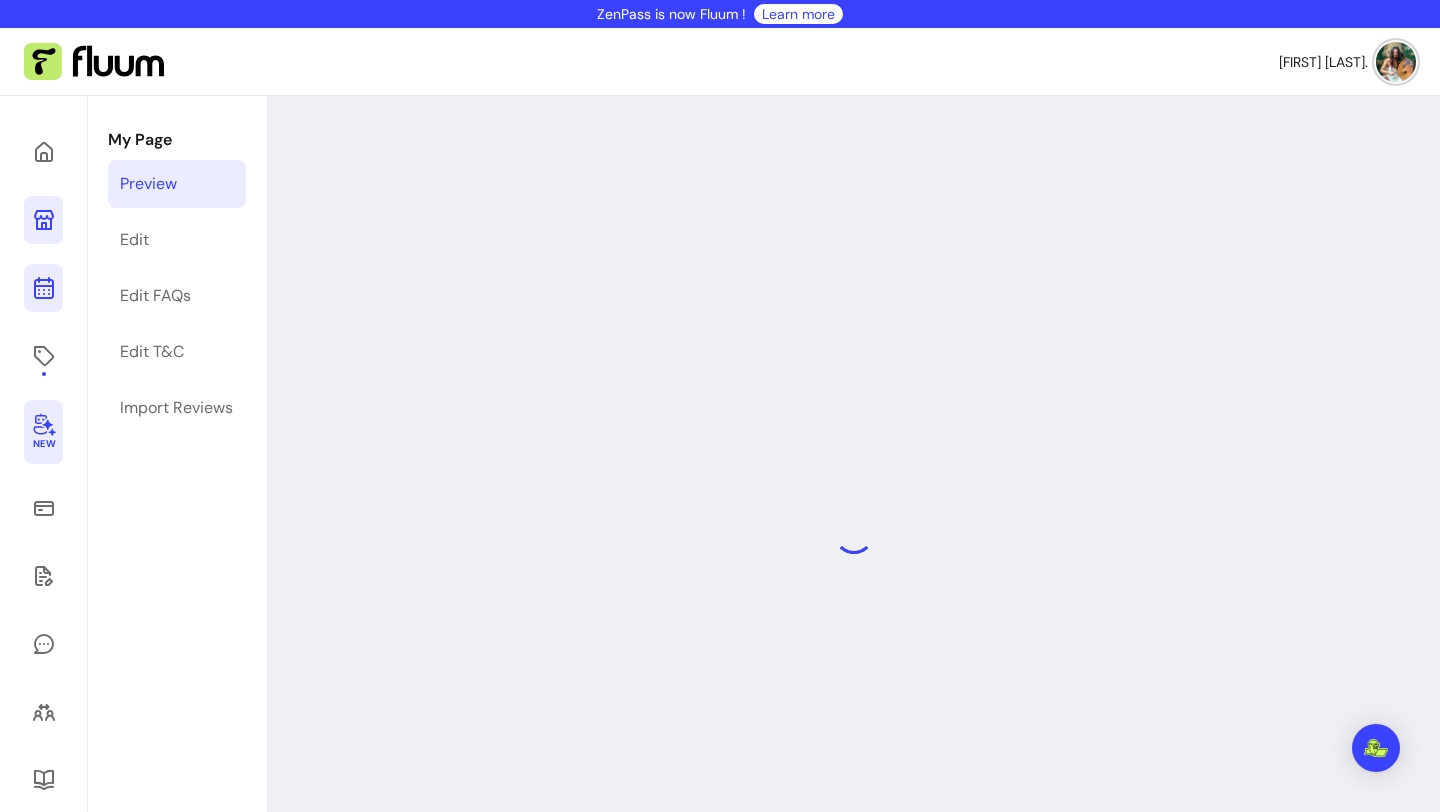 click 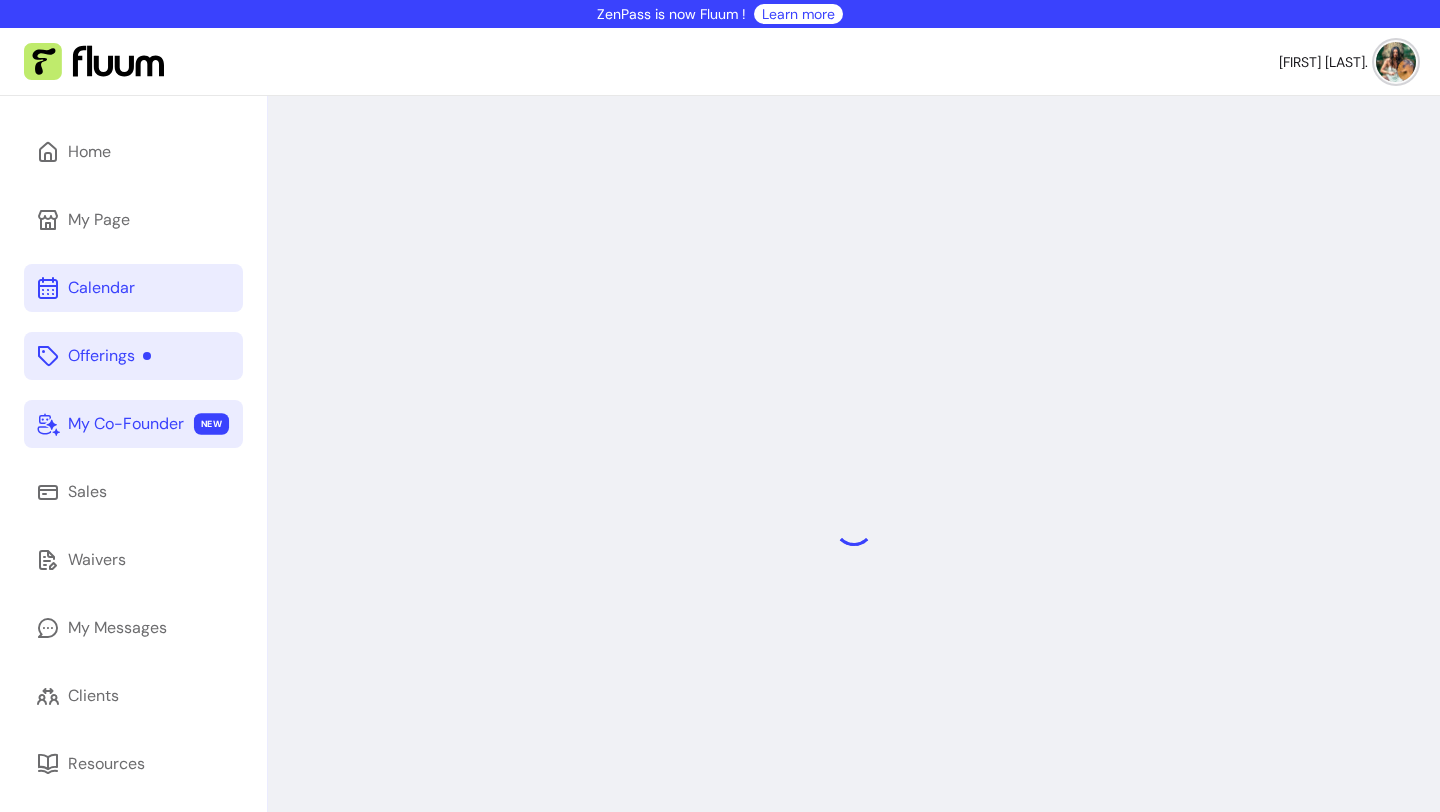click at bounding box center (147, 356) 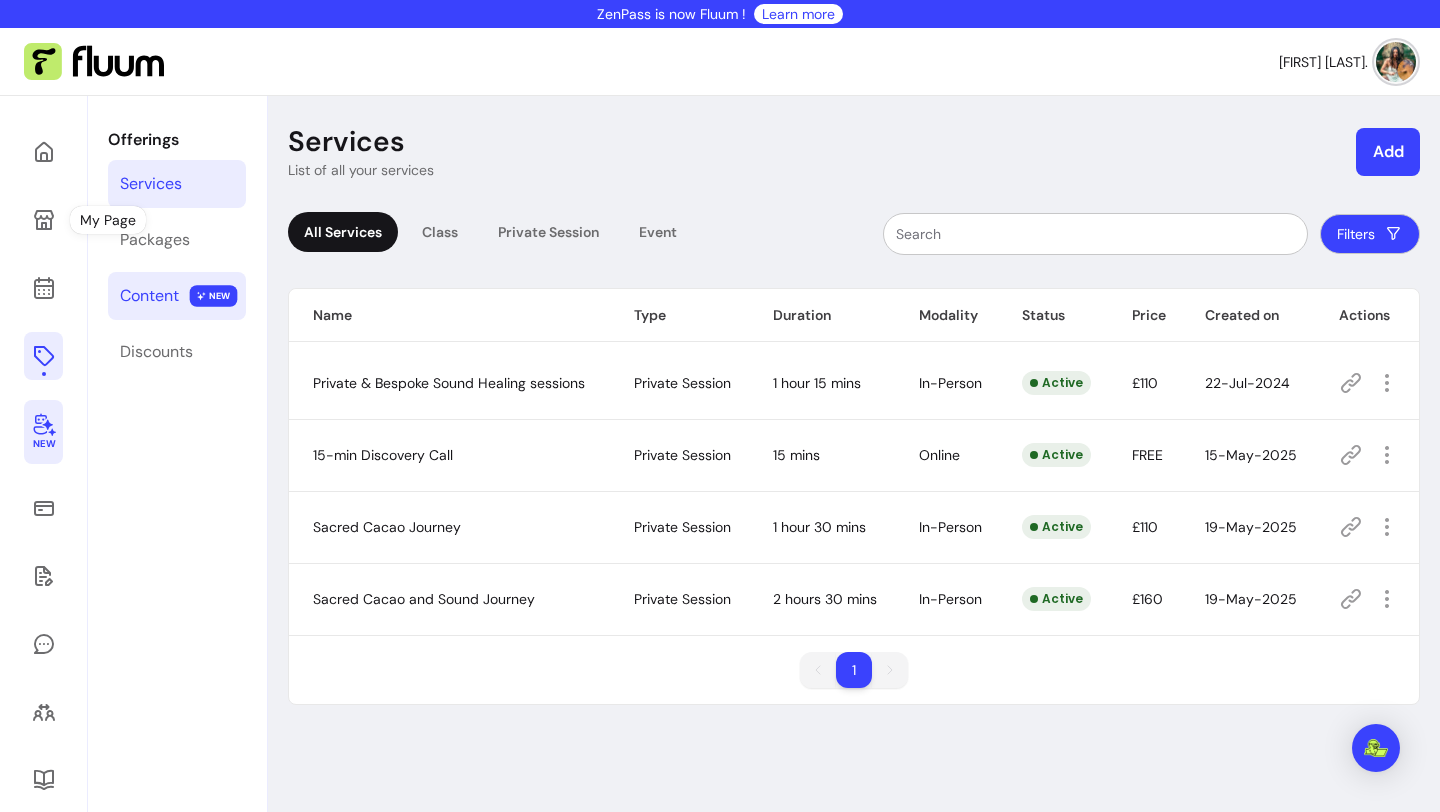click on "Content" at bounding box center [149, 296] 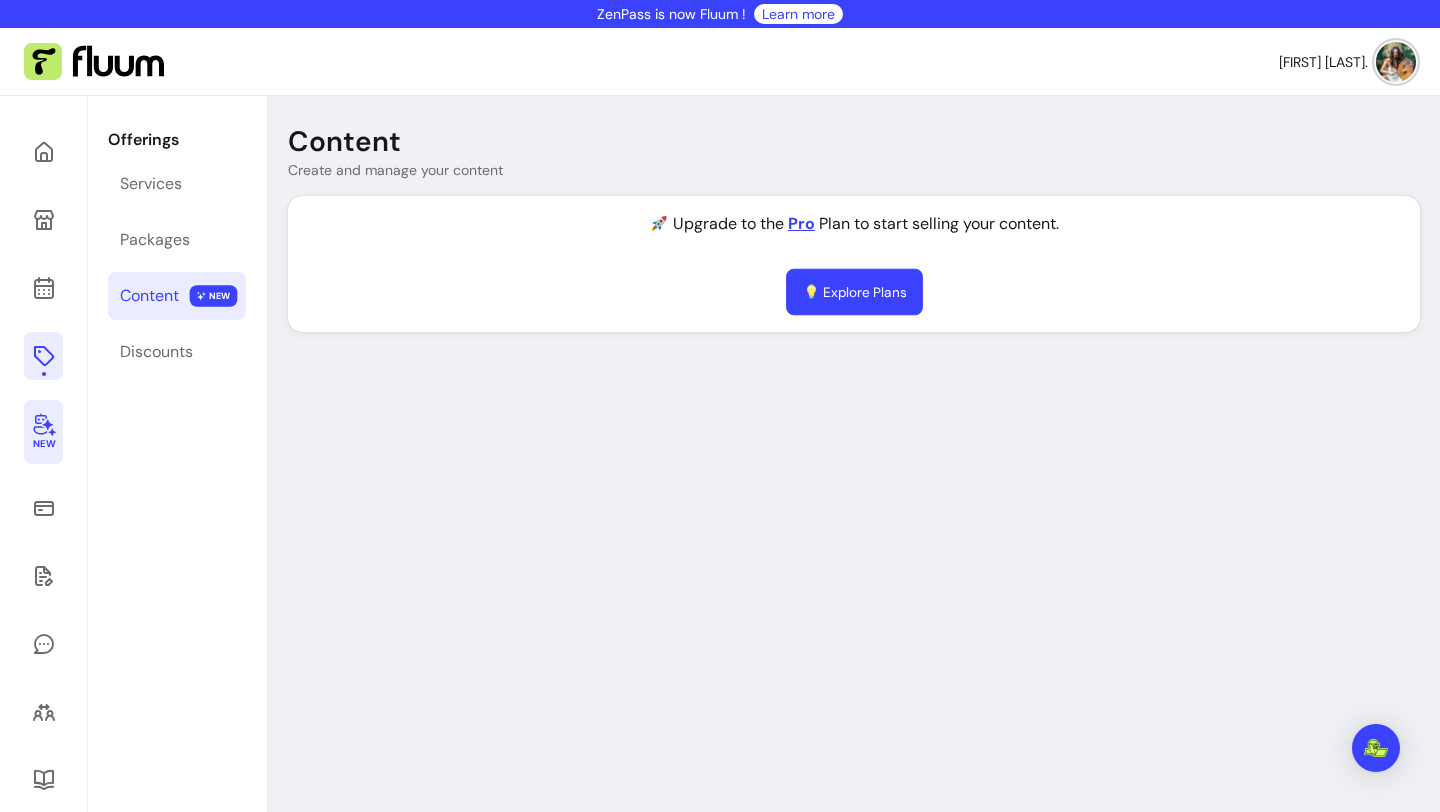 click on "💡 Explore Plans" at bounding box center (854, 292) 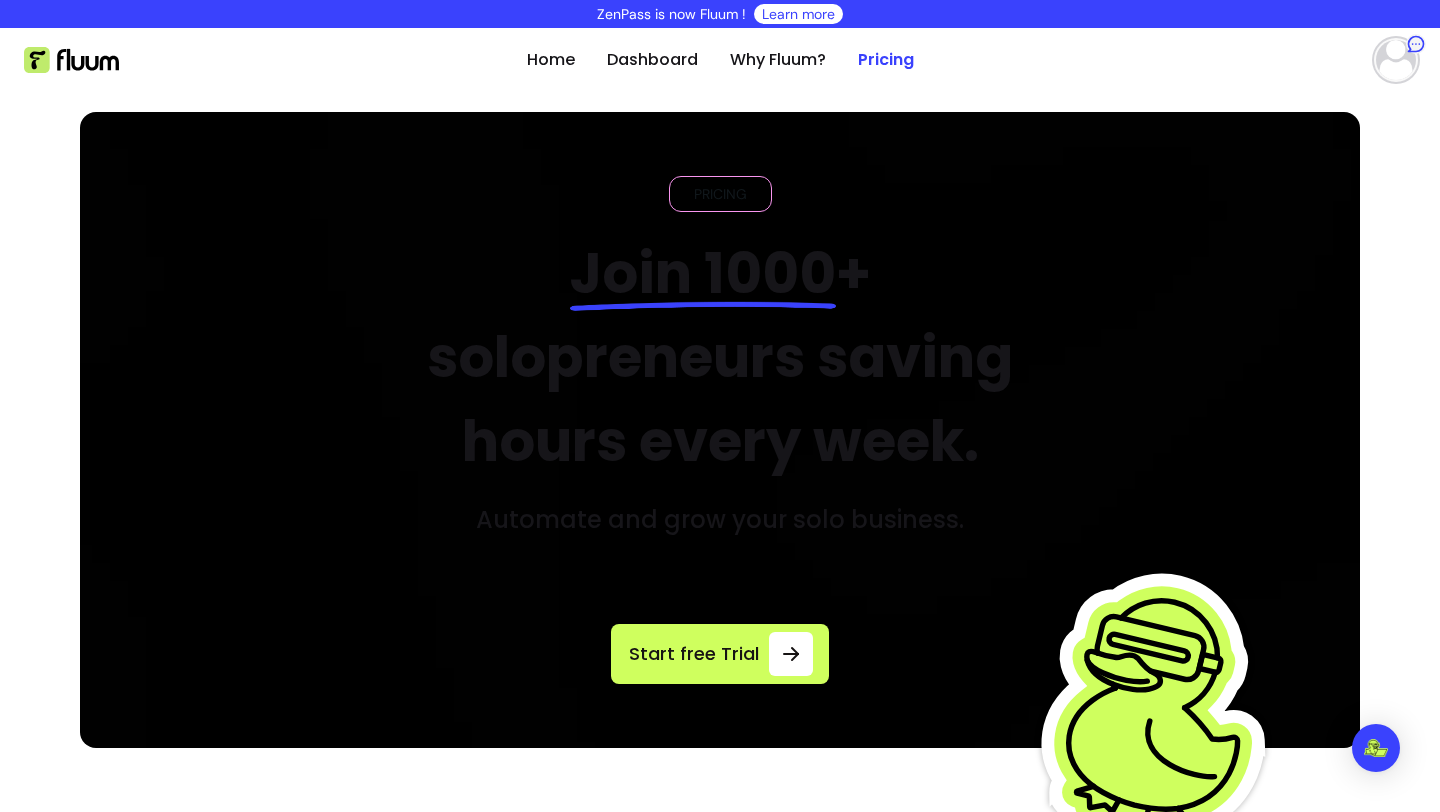 scroll, scrollTop: 0, scrollLeft: 0, axis: both 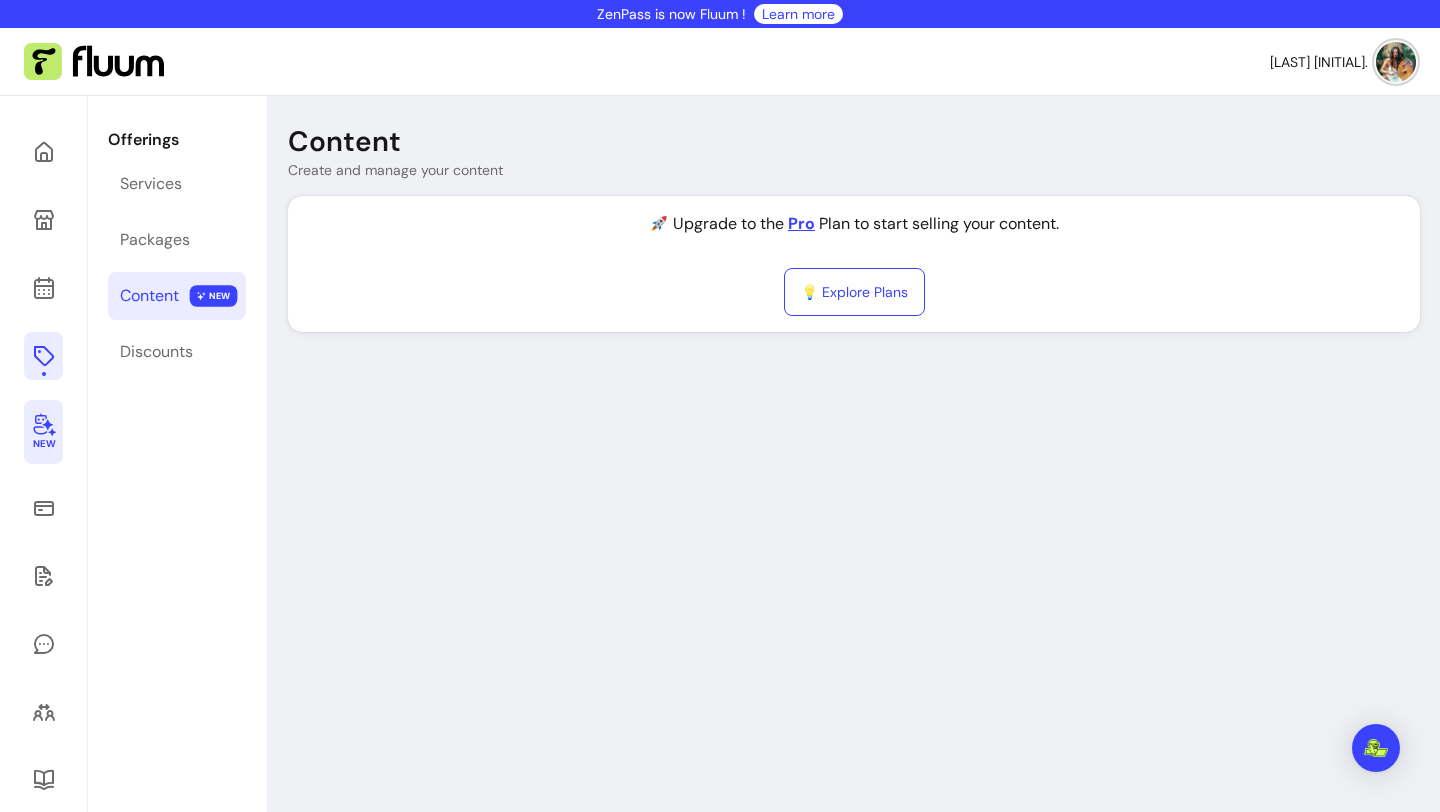 click on "New" at bounding box center [43, 444] 